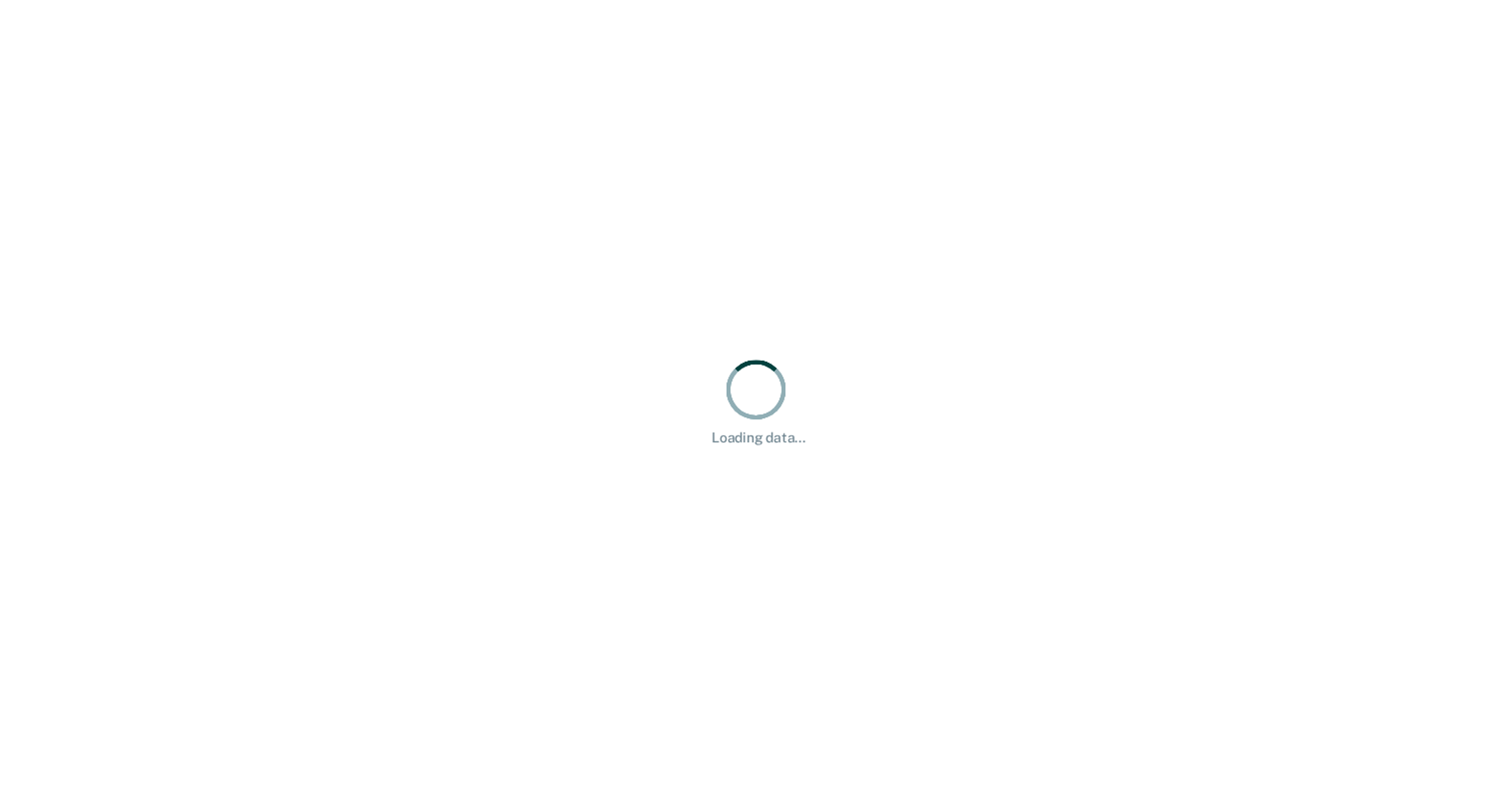 scroll, scrollTop: 0, scrollLeft: 0, axis: both 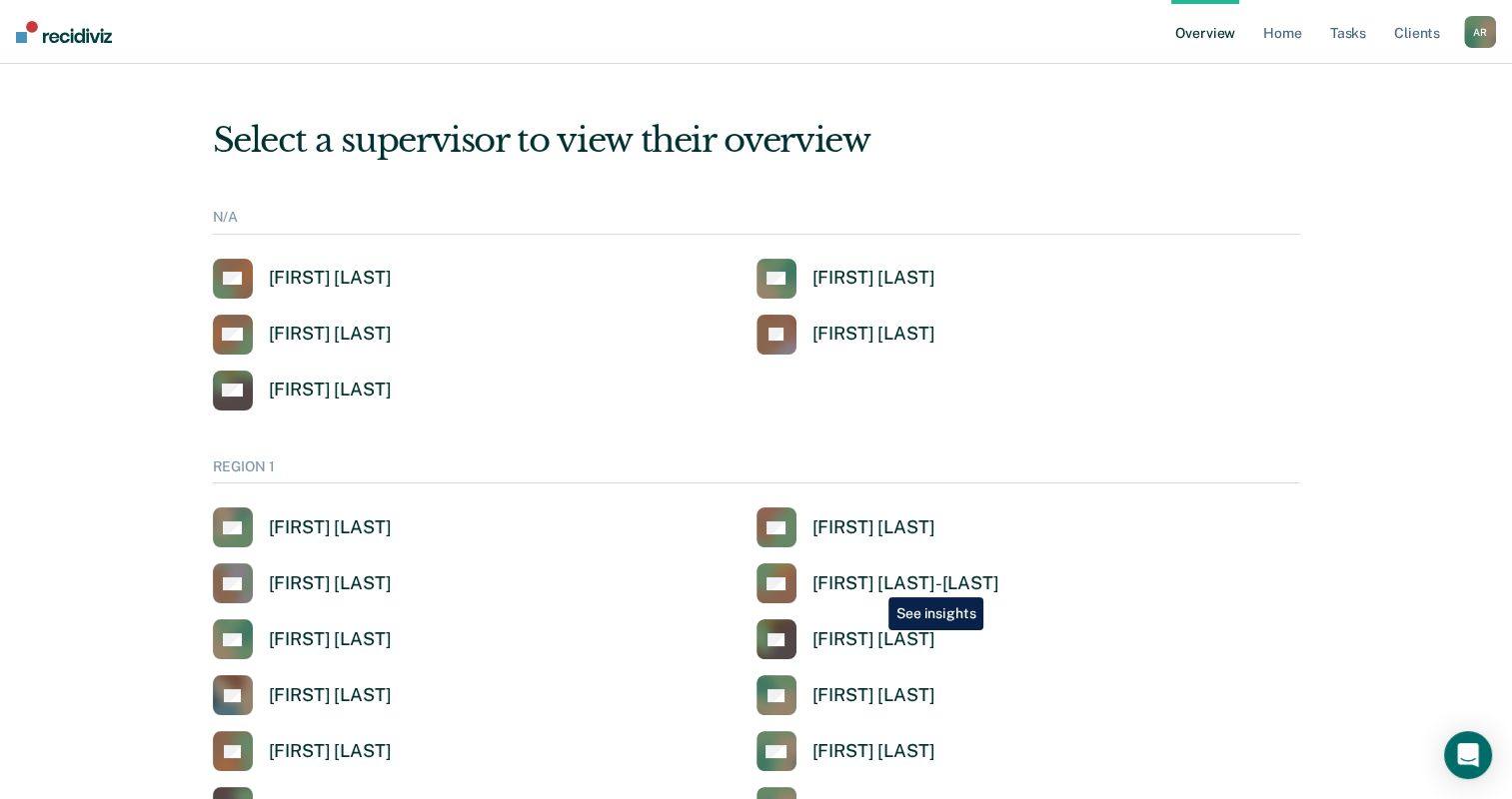 click on "[FIRST] [LAST]-[LAST]" at bounding box center [905, 583] 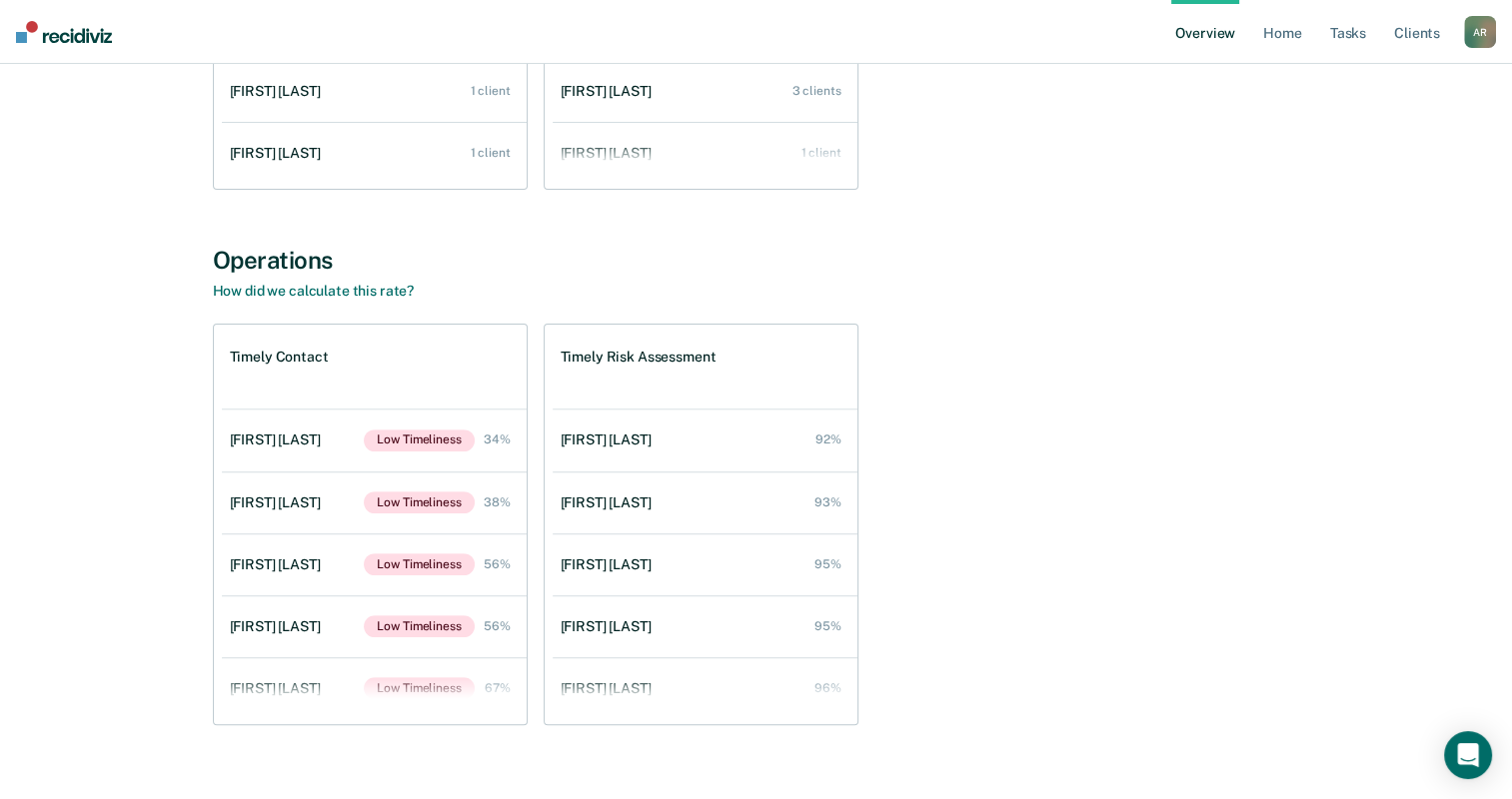 scroll, scrollTop: 568, scrollLeft: 0, axis: vertical 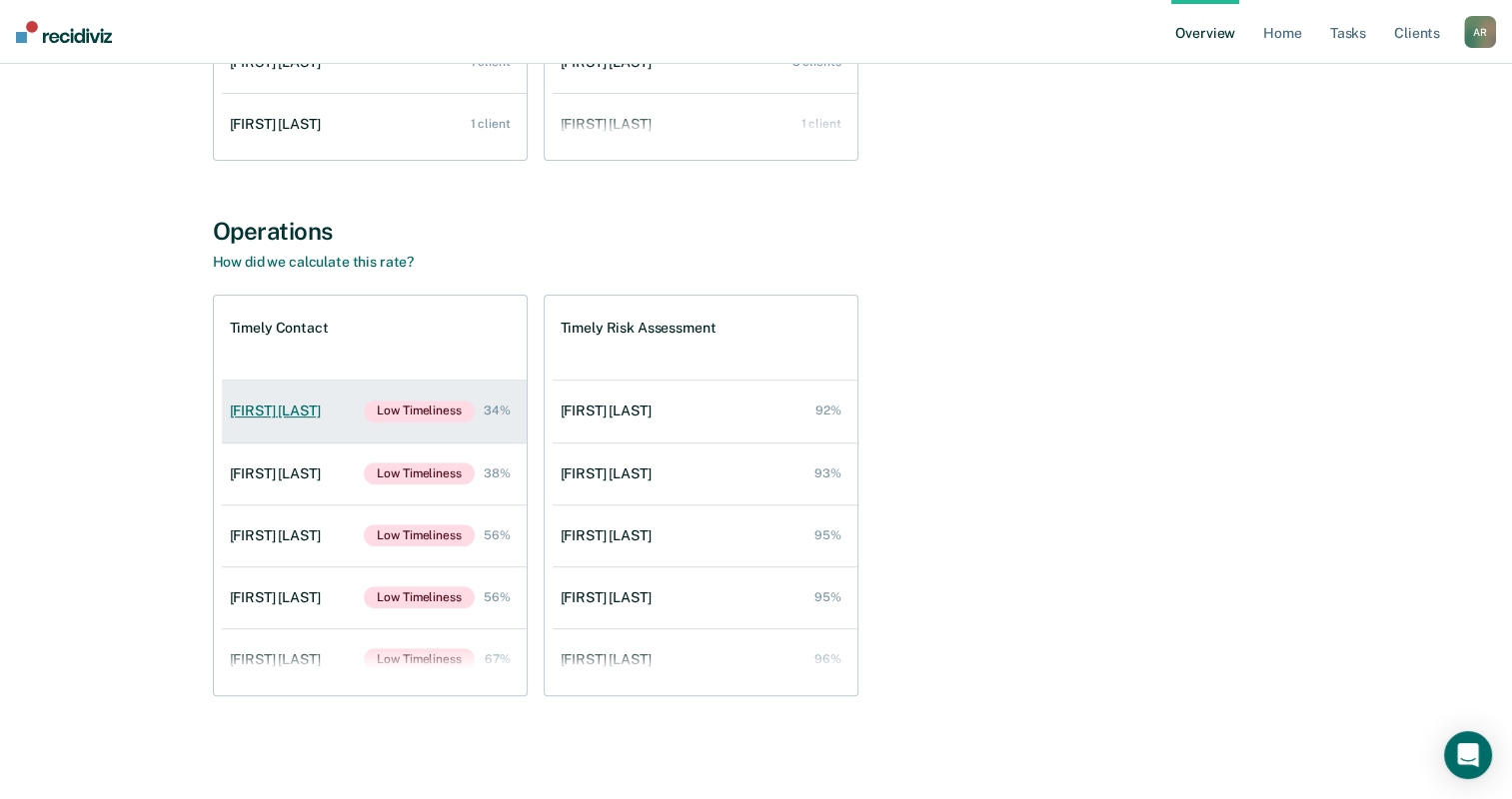 click on "[FIRST] [LAST]" at bounding box center (279, 410) 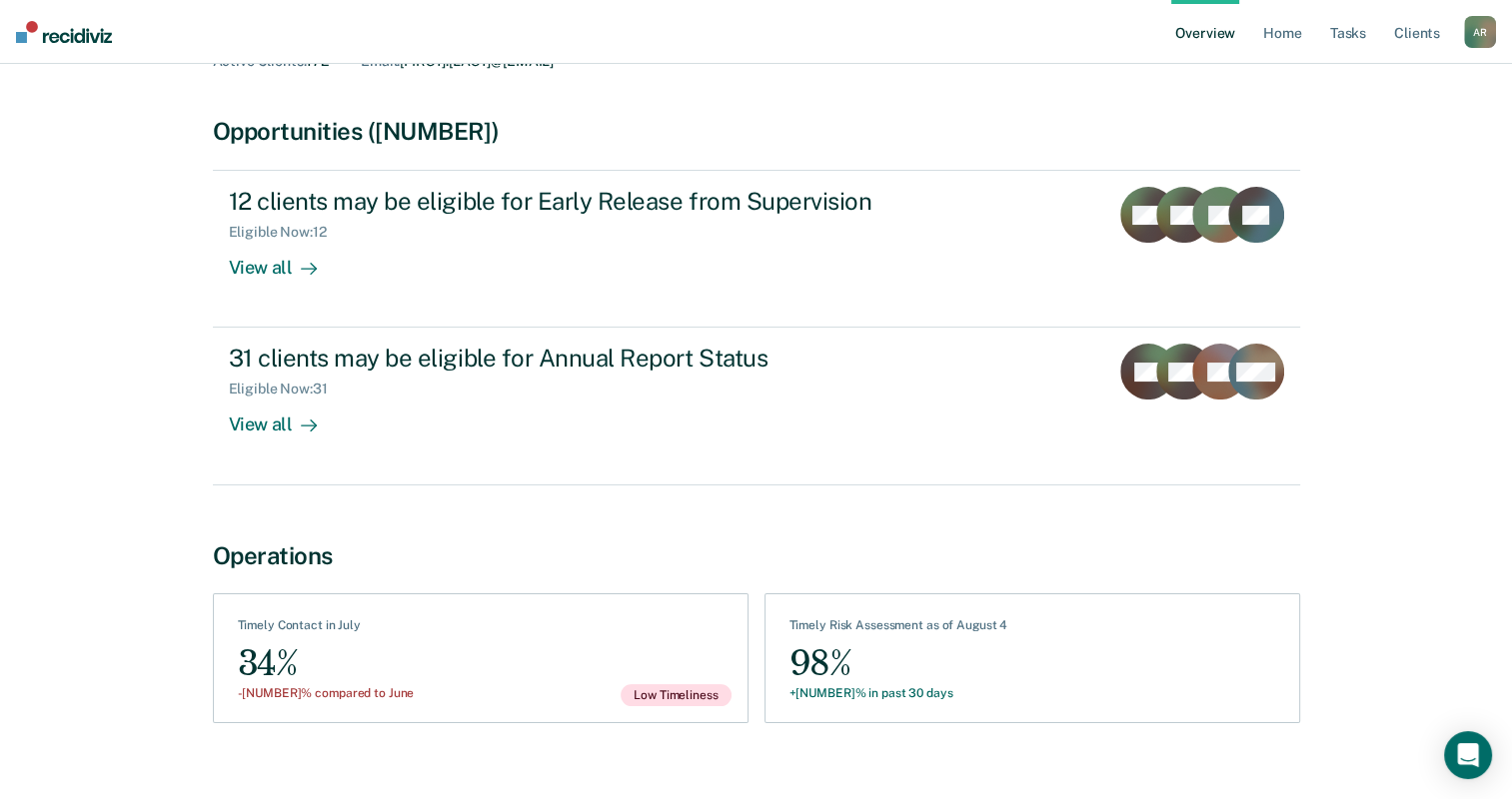 scroll, scrollTop: 176, scrollLeft: 0, axis: vertical 